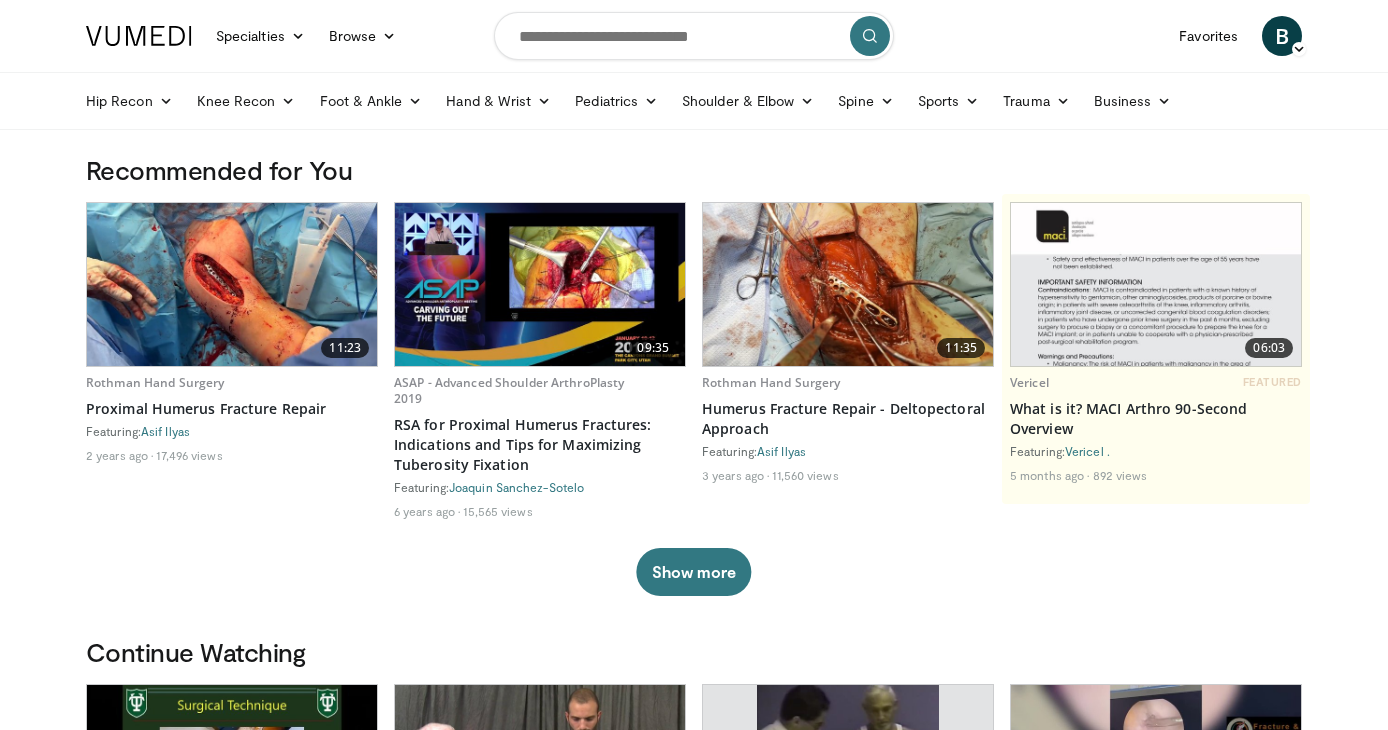 scroll, scrollTop: 0, scrollLeft: 0, axis: both 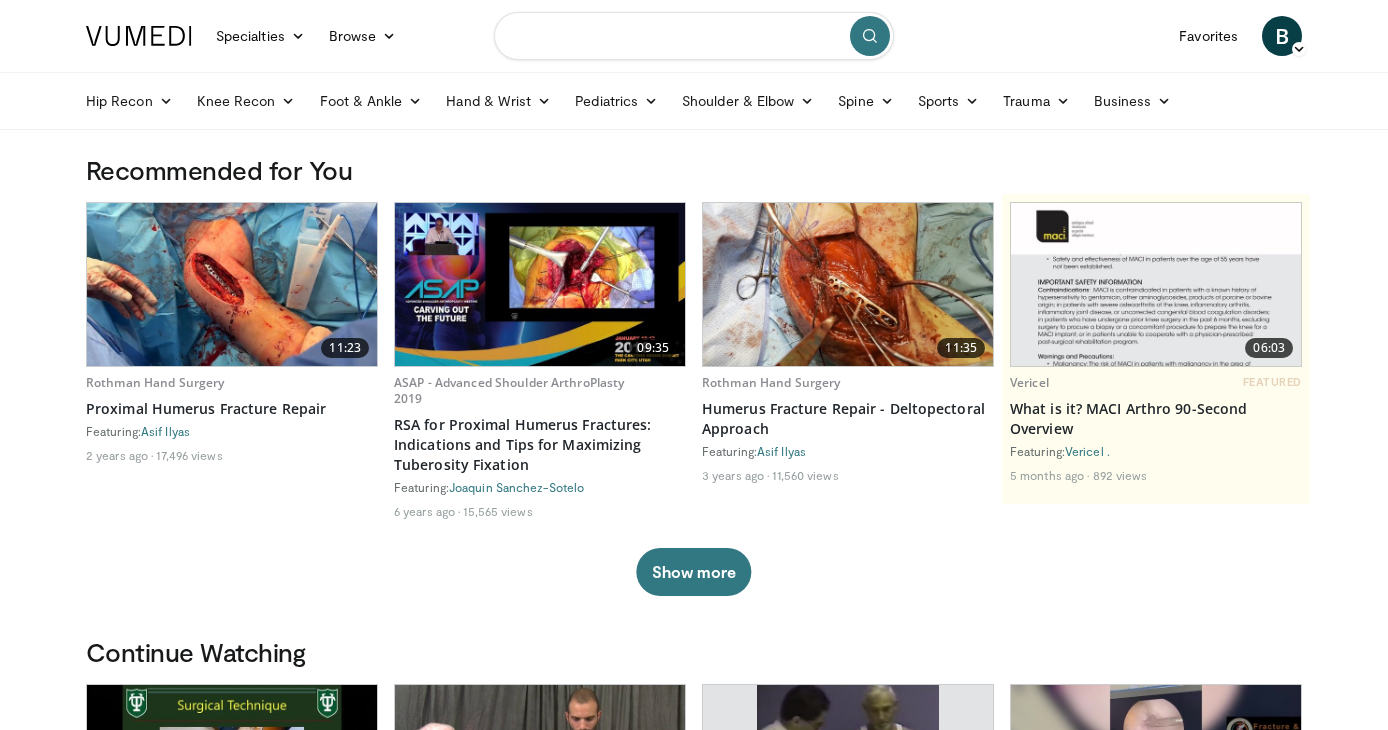 click at bounding box center (694, 36) 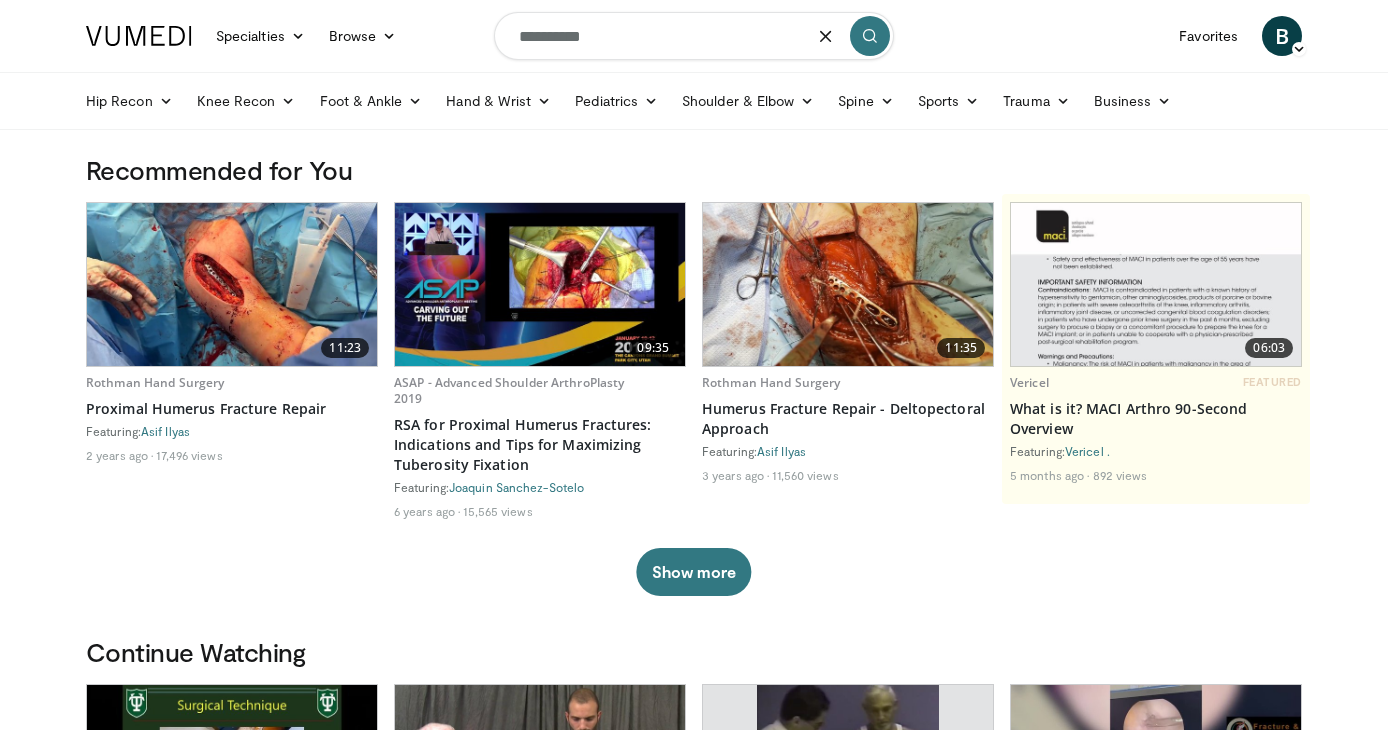 type on "**********" 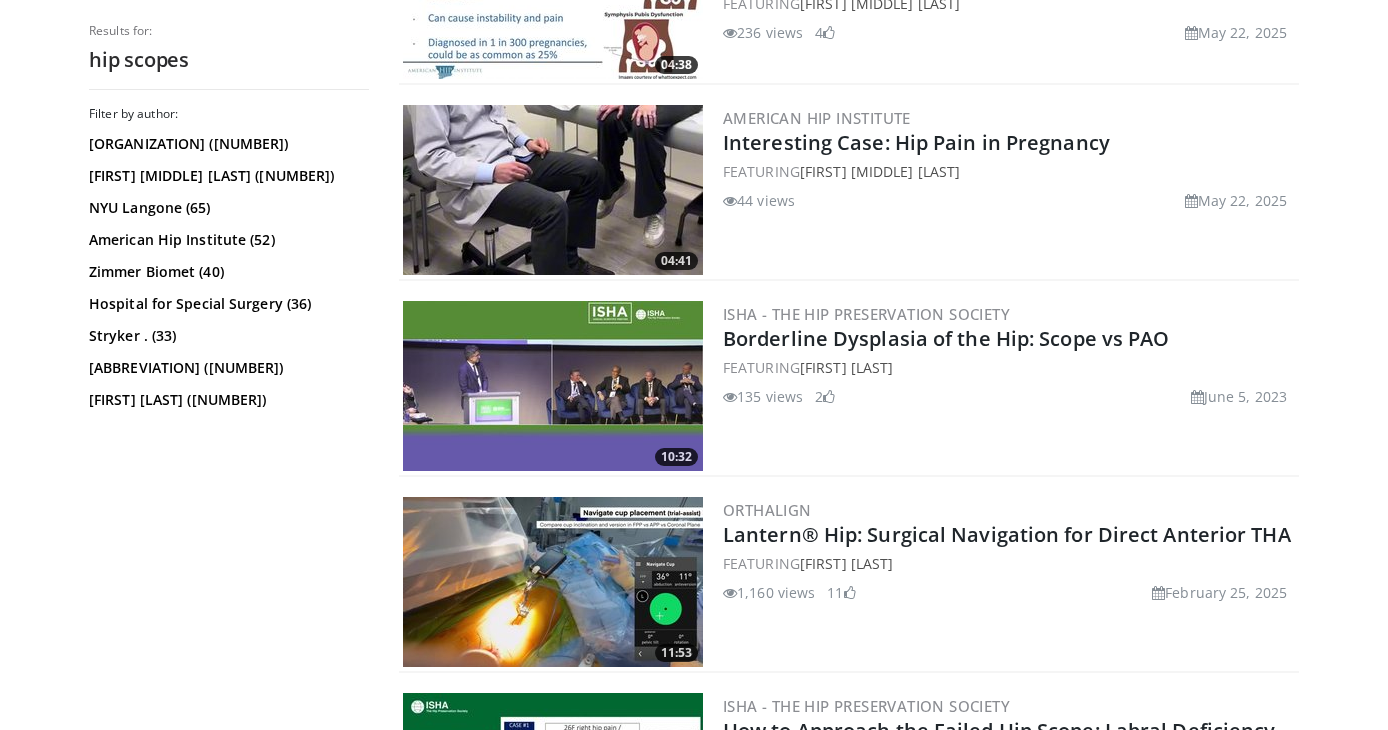 scroll, scrollTop: 3857, scrollLeft: 0, axis: vertical 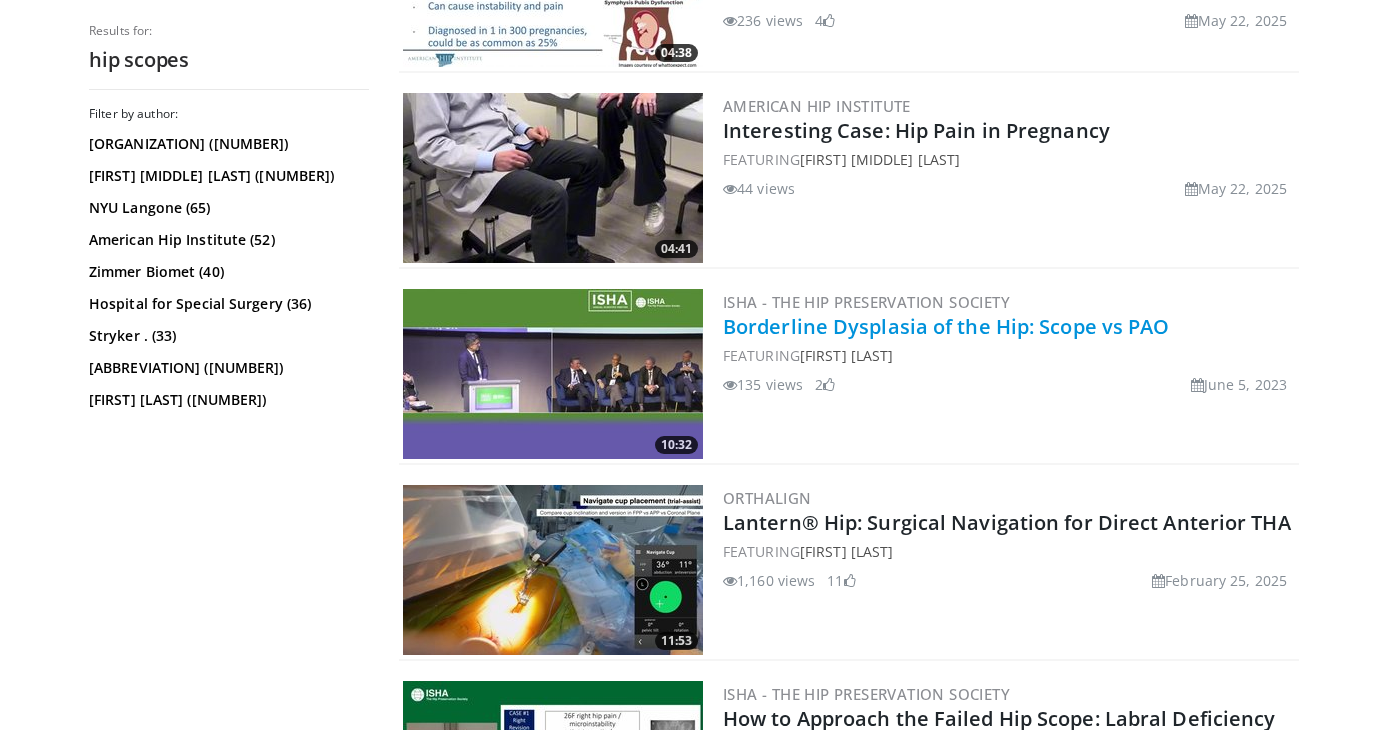 click on "Borderline Dysplasia of the Hip: Scope vs PAO" at bounding box center (946, 326) 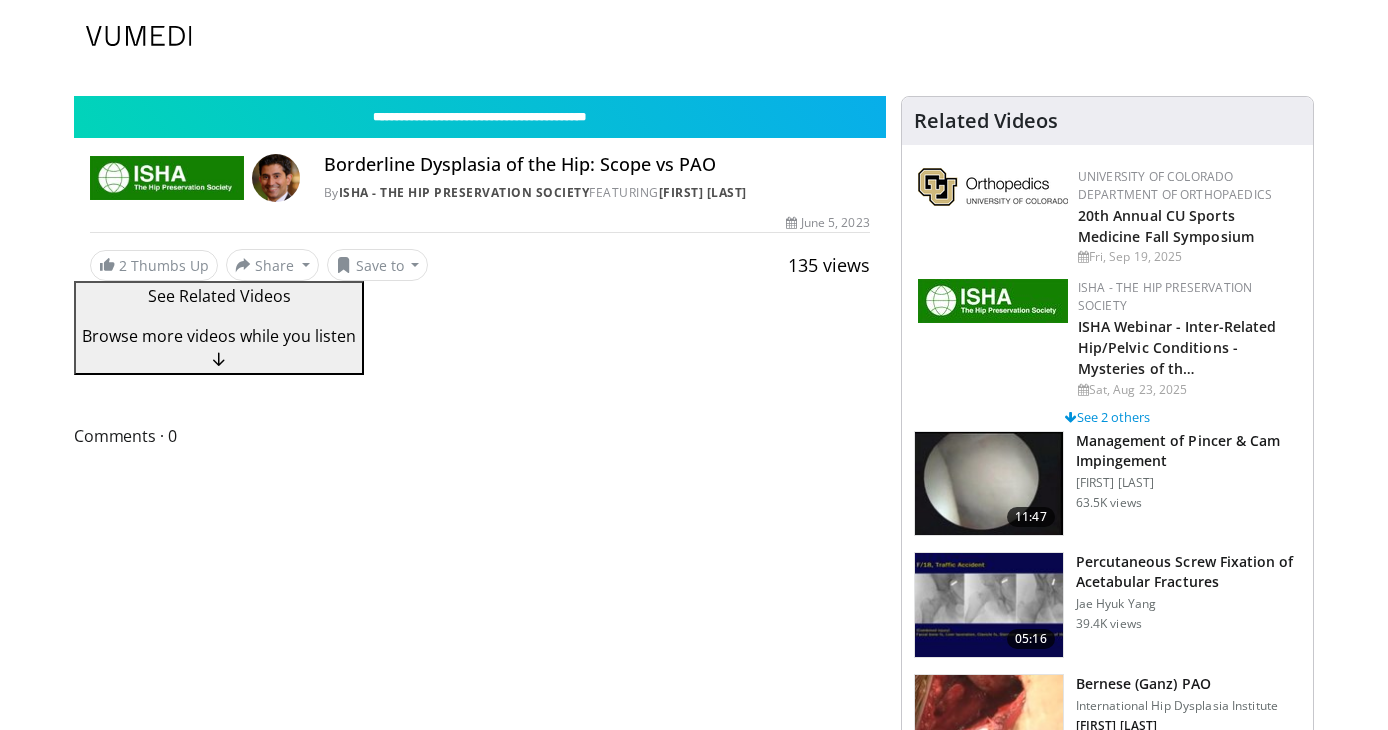 scroll, scrollTop: 0, scrollLeft: 0, axis: both 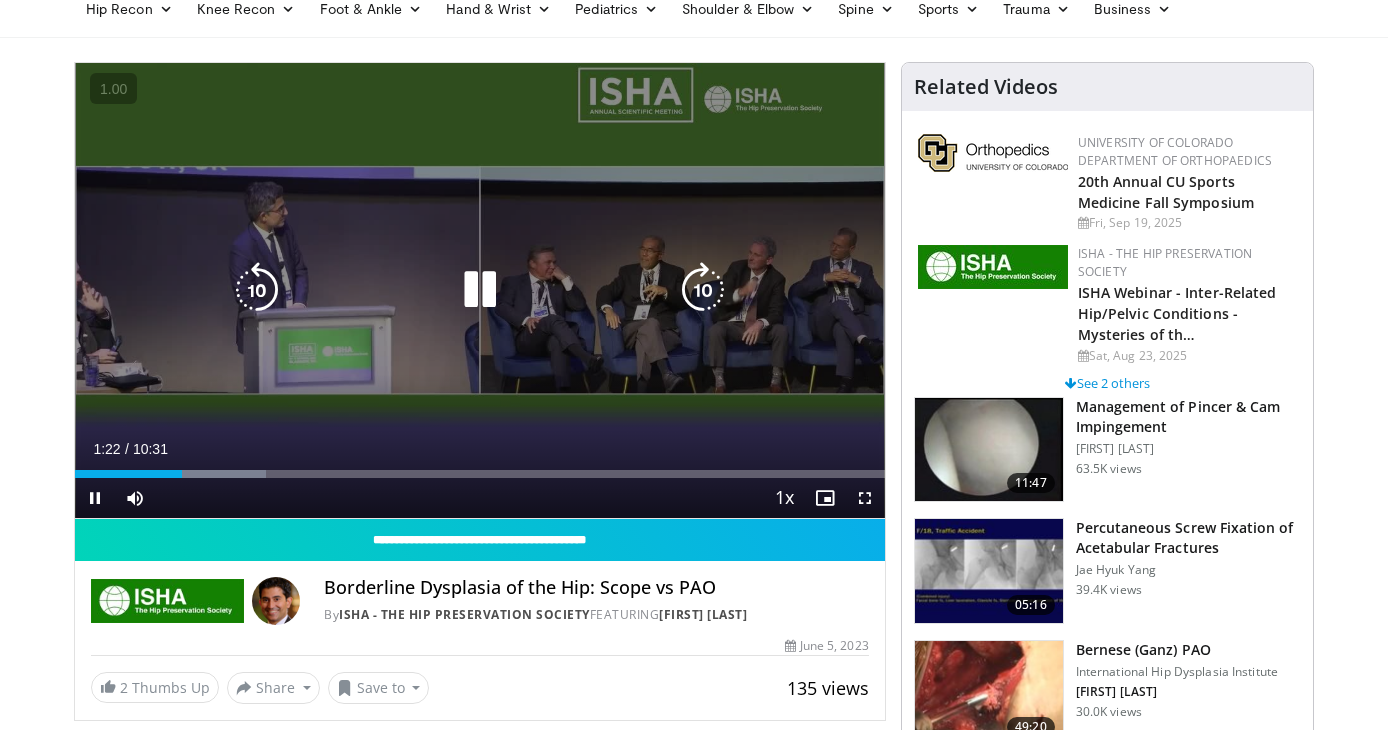 click on "10 seconds
Tap to unmute" at bounding box center [480, 290] 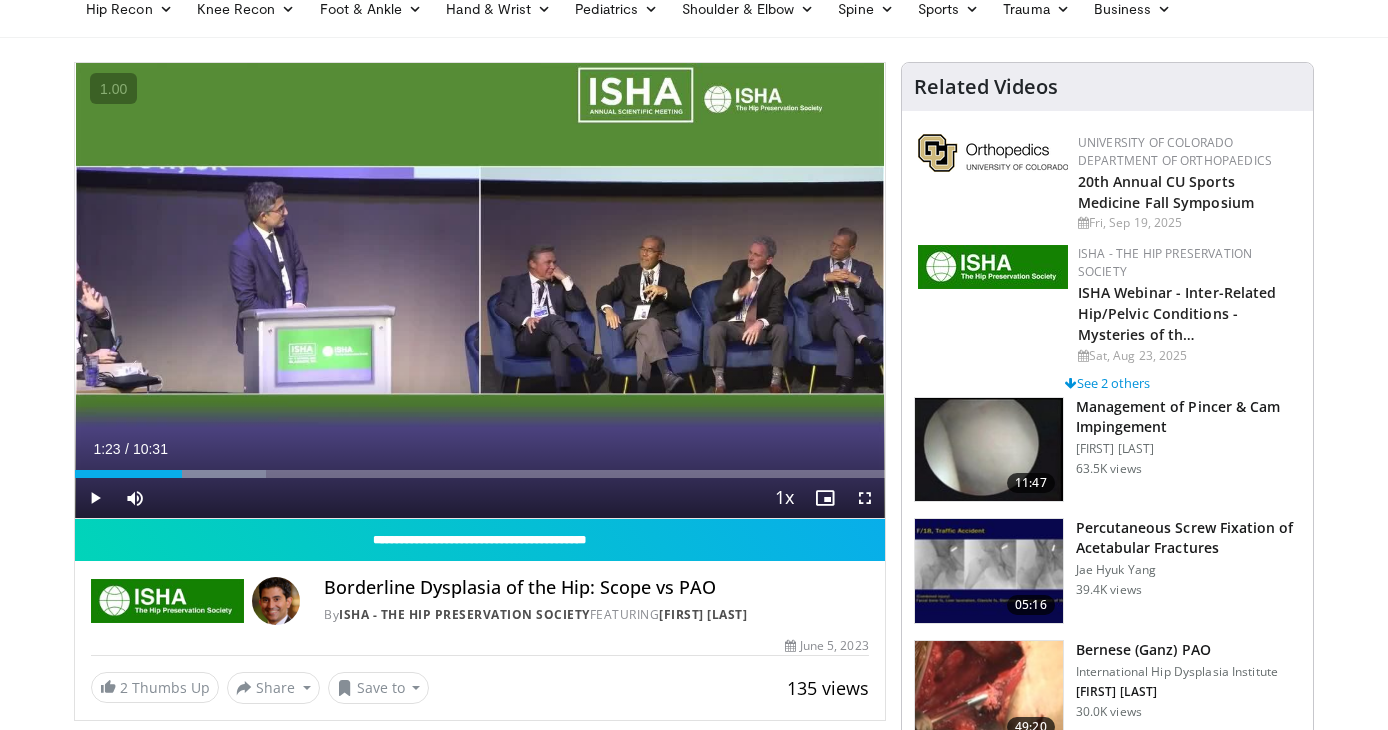 click at bounding box center [989, 450] 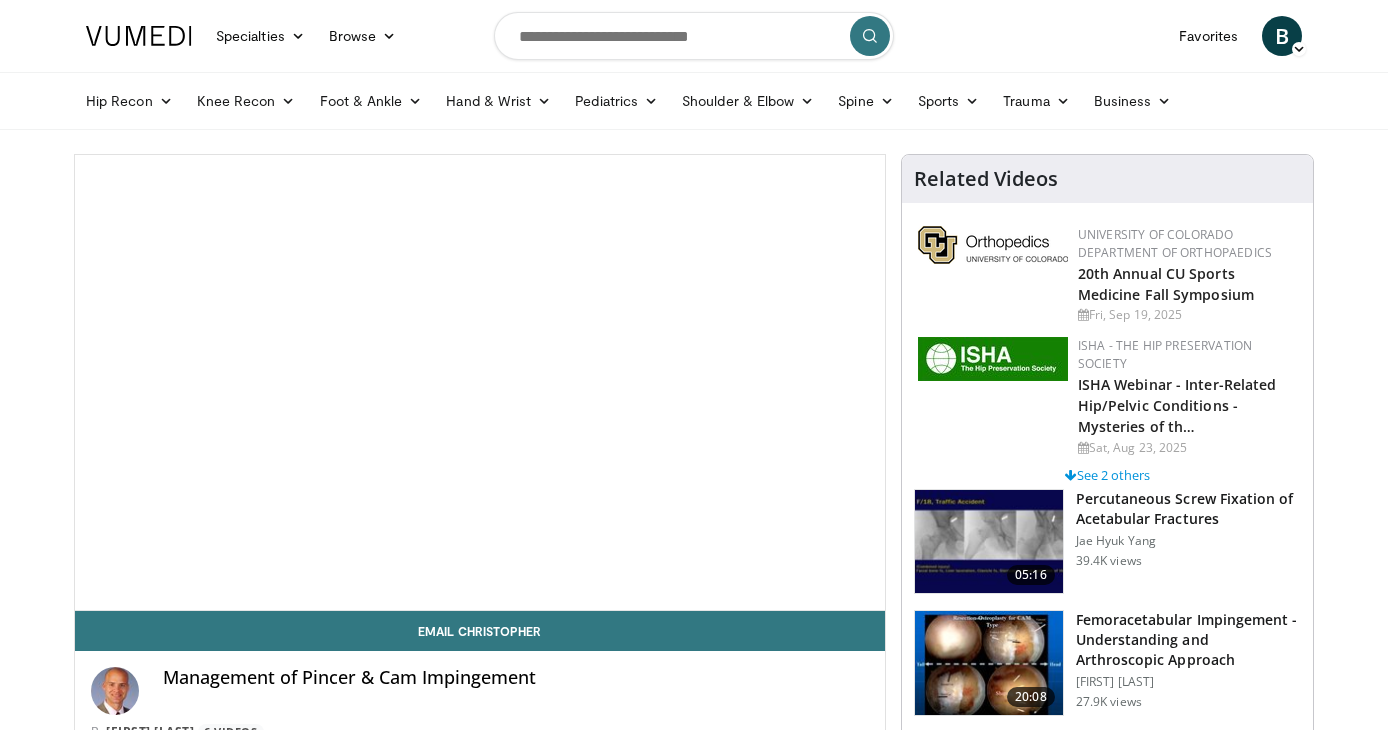 scroll, scrollTop: 36, scrollLeft: 0, axis: vertical 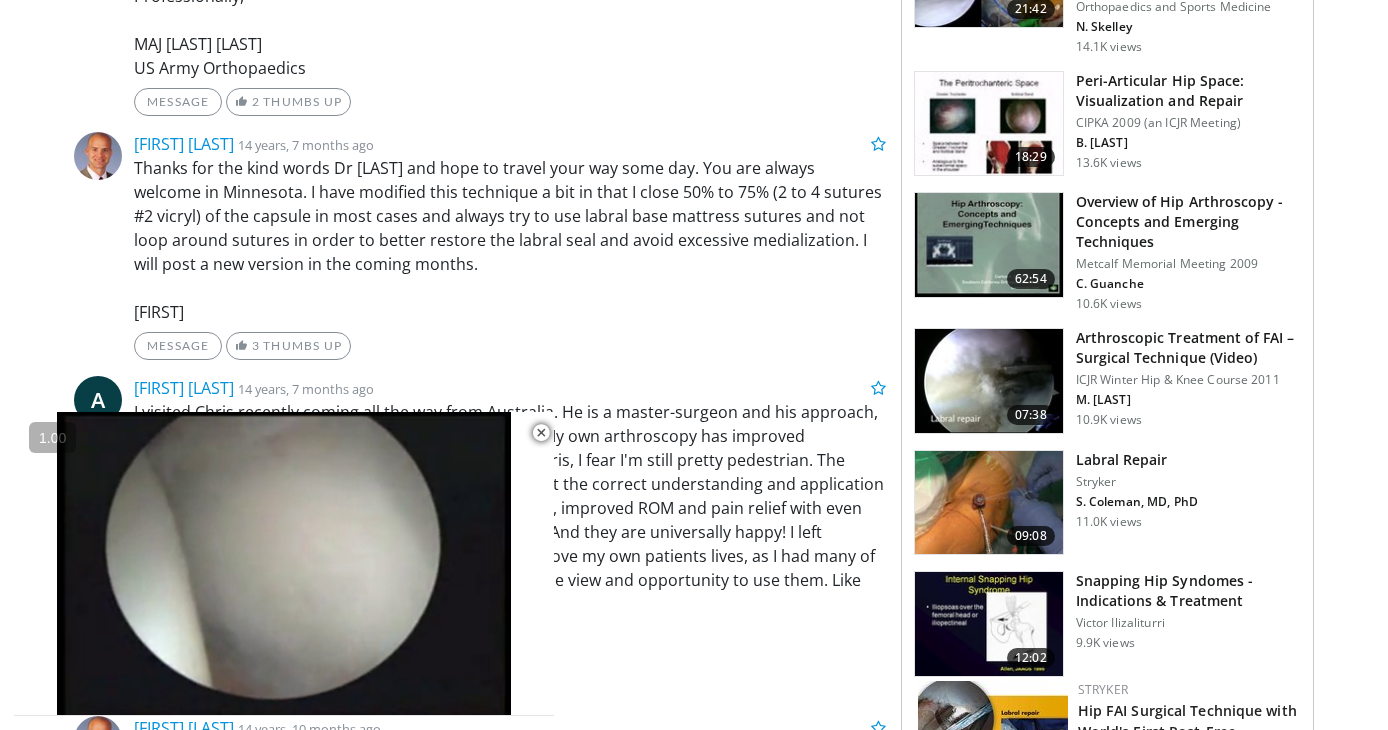 click on "ICJR Winter Hip & Knee Course 2011" at bounding box center (1188, 380) 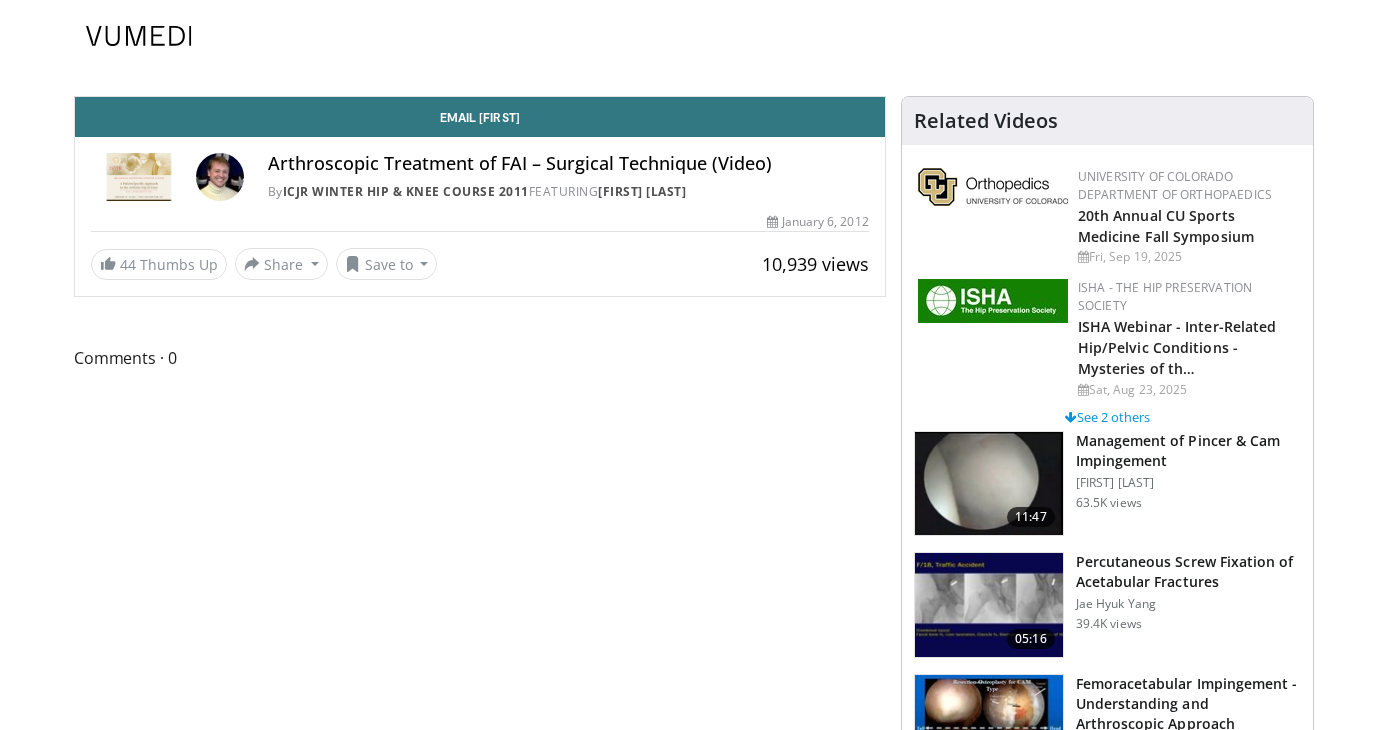 scroll, scrollTop: 0, scrollLeft: 0, axis: both 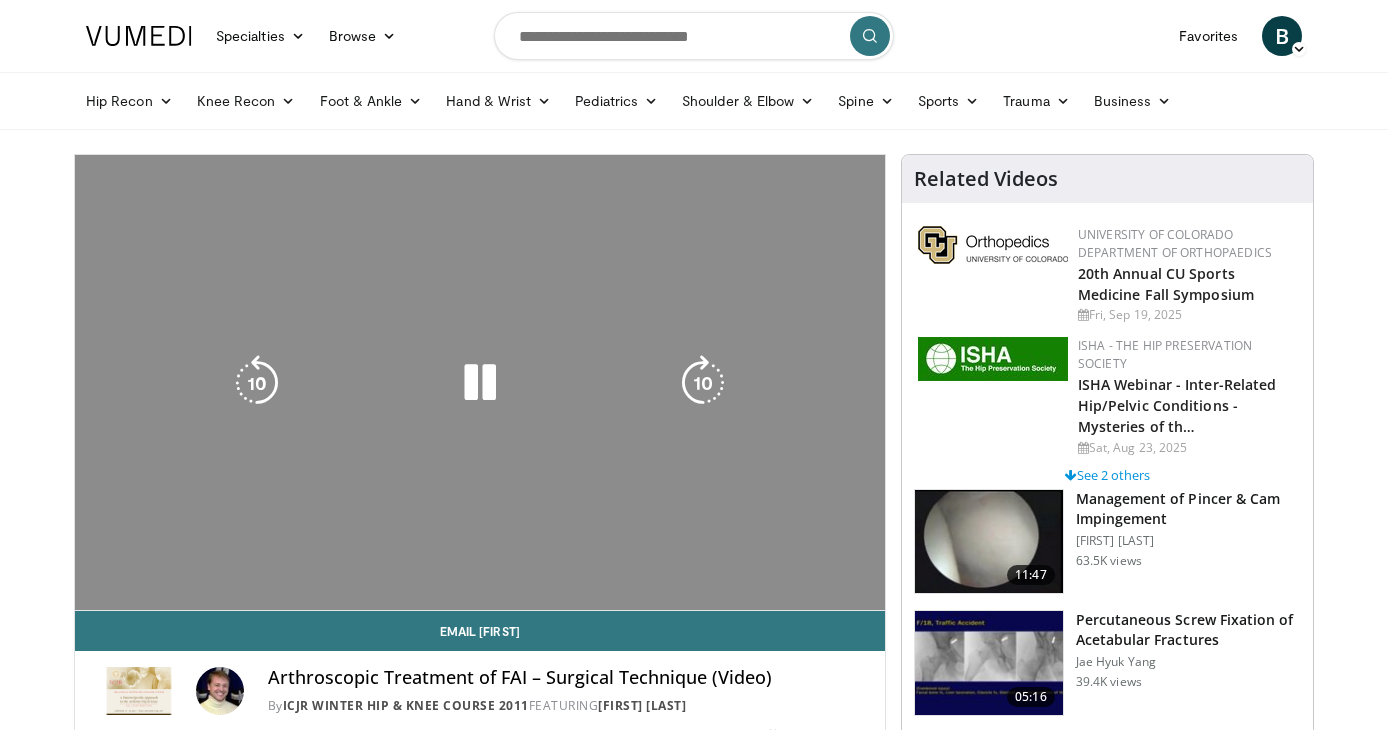 click on "10 seconds
Tap to unmute" at bounding box center (480, 382) 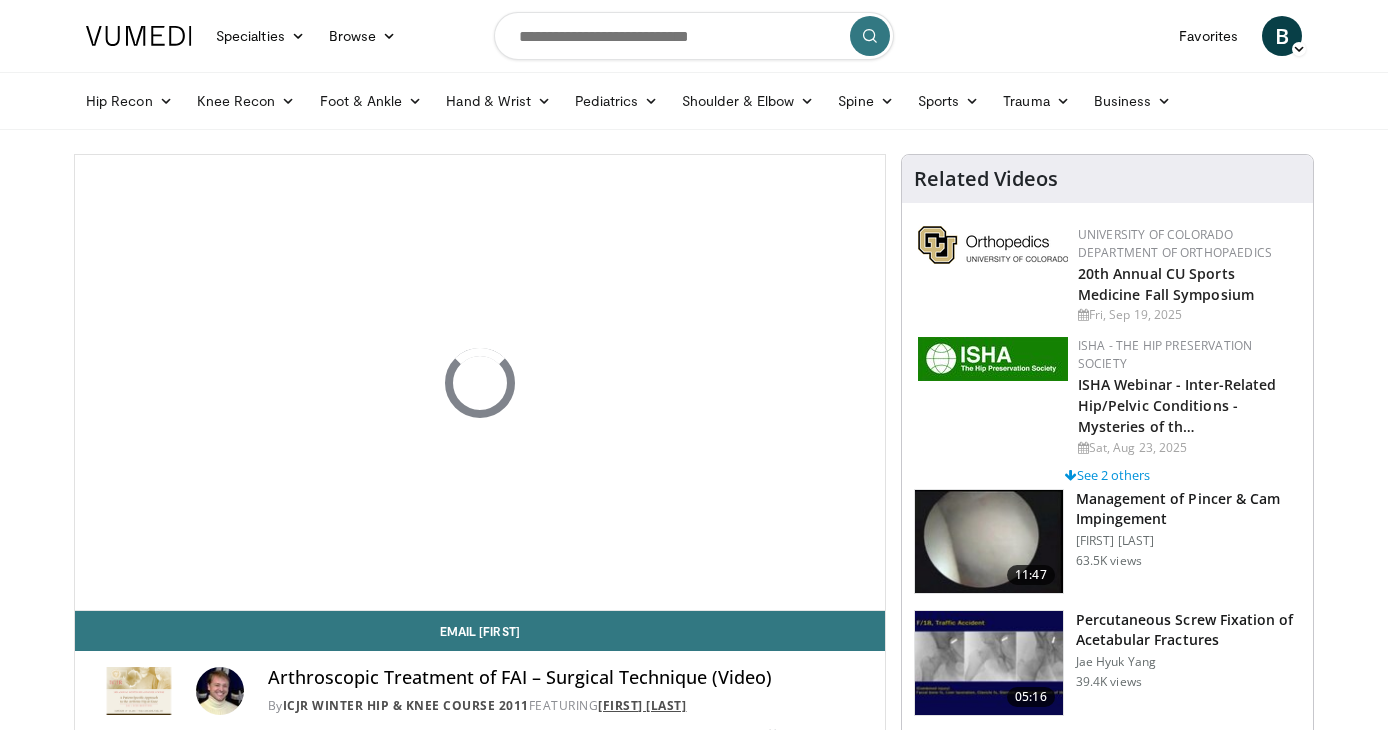 scroll, scrollTop: 0, scrollLeft: 0, axis: both 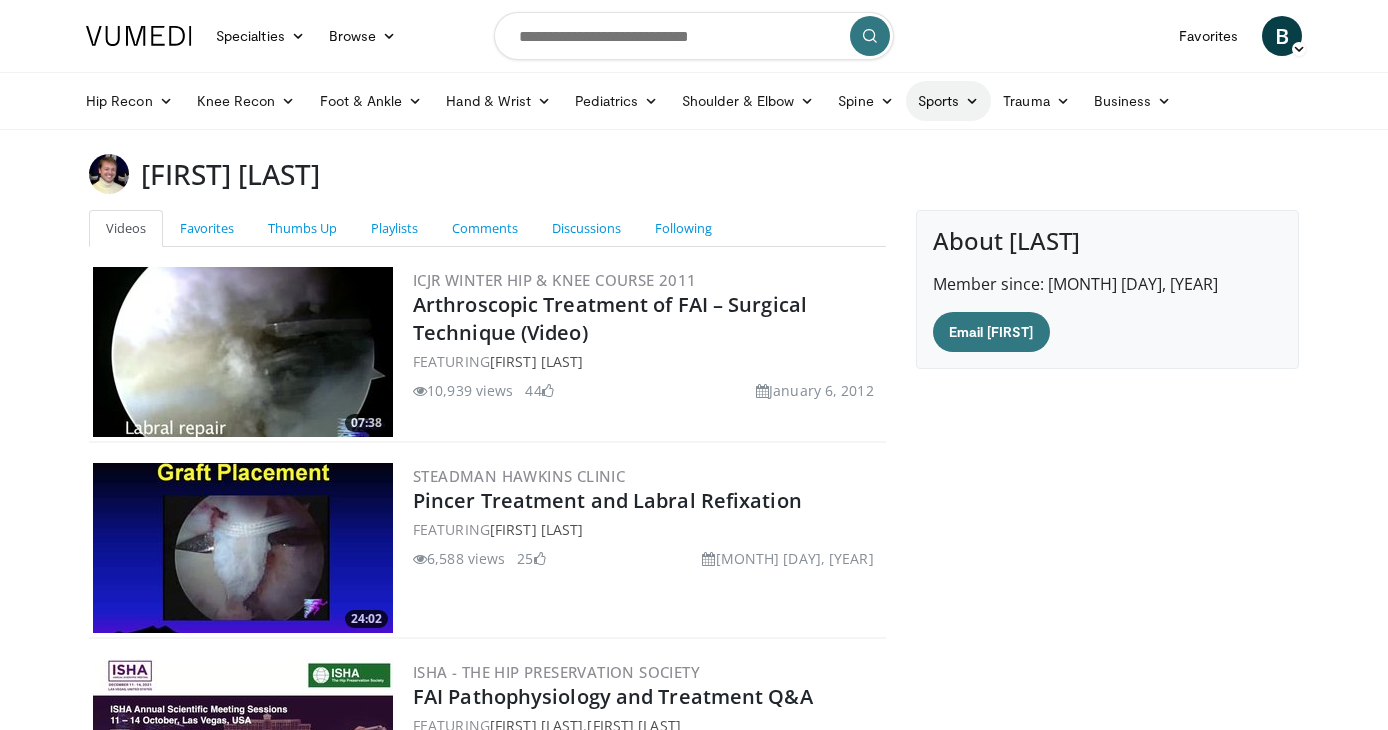 click on "Sports" at bounding box center (949, 101) 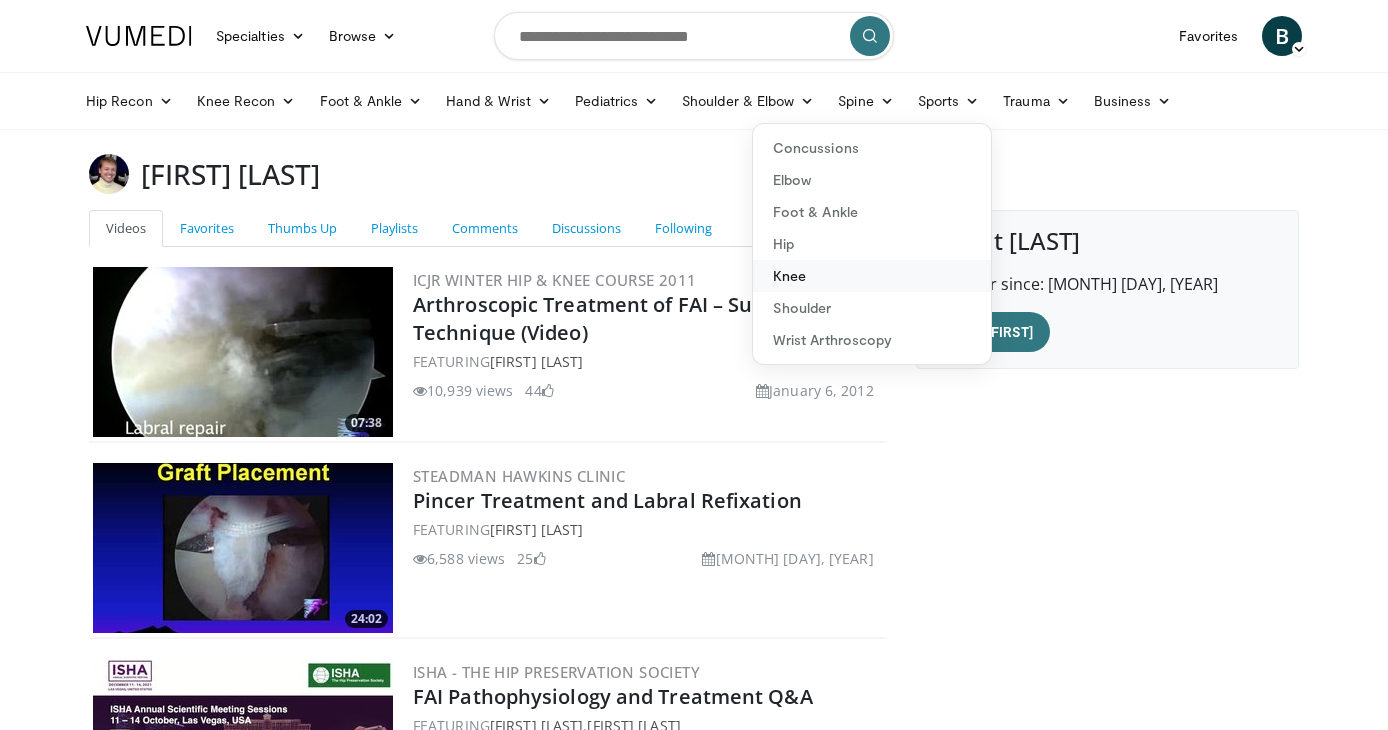 click on "Knee" at bounding box center [872, 276] 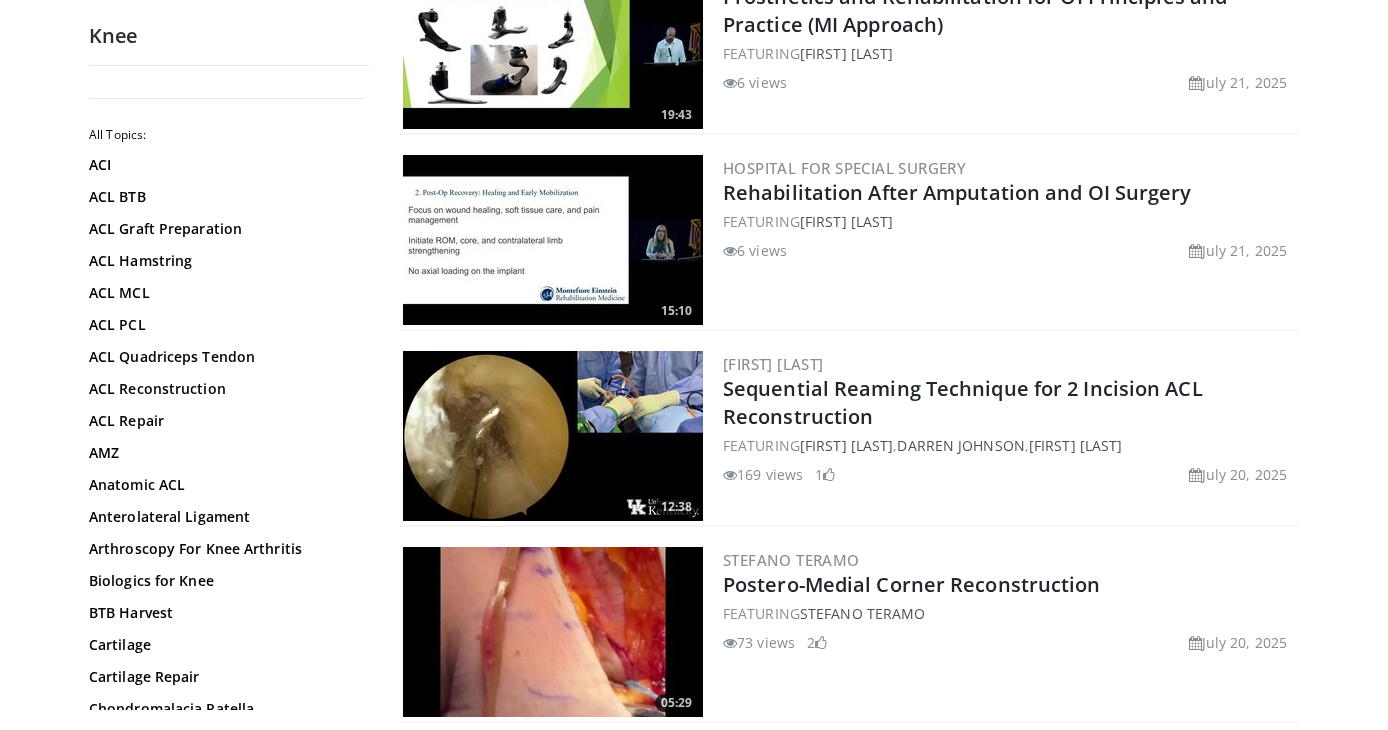 scroll, scrollTop: 1448, scrollLeft: 0, axis: vertical 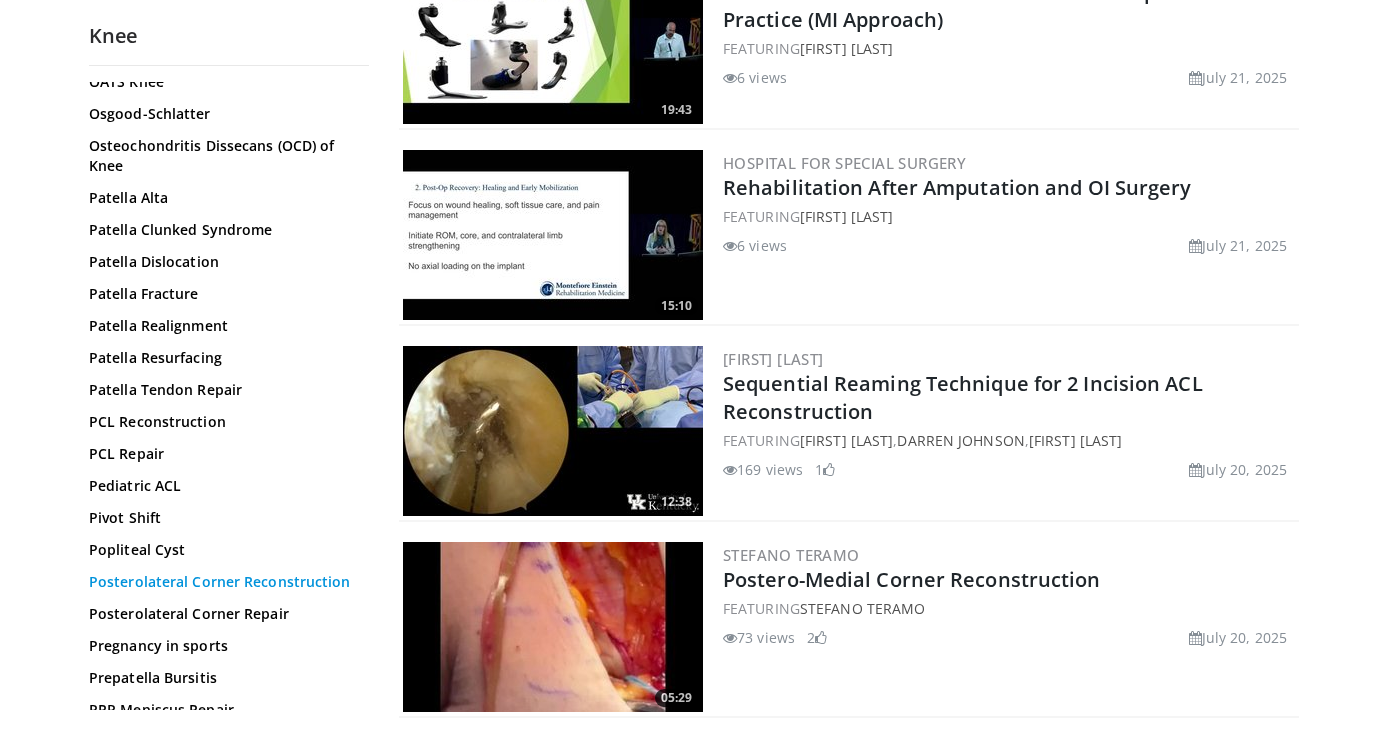 click on "Posterolateral Corner Reconstruction" at bounding box center (224, 582) 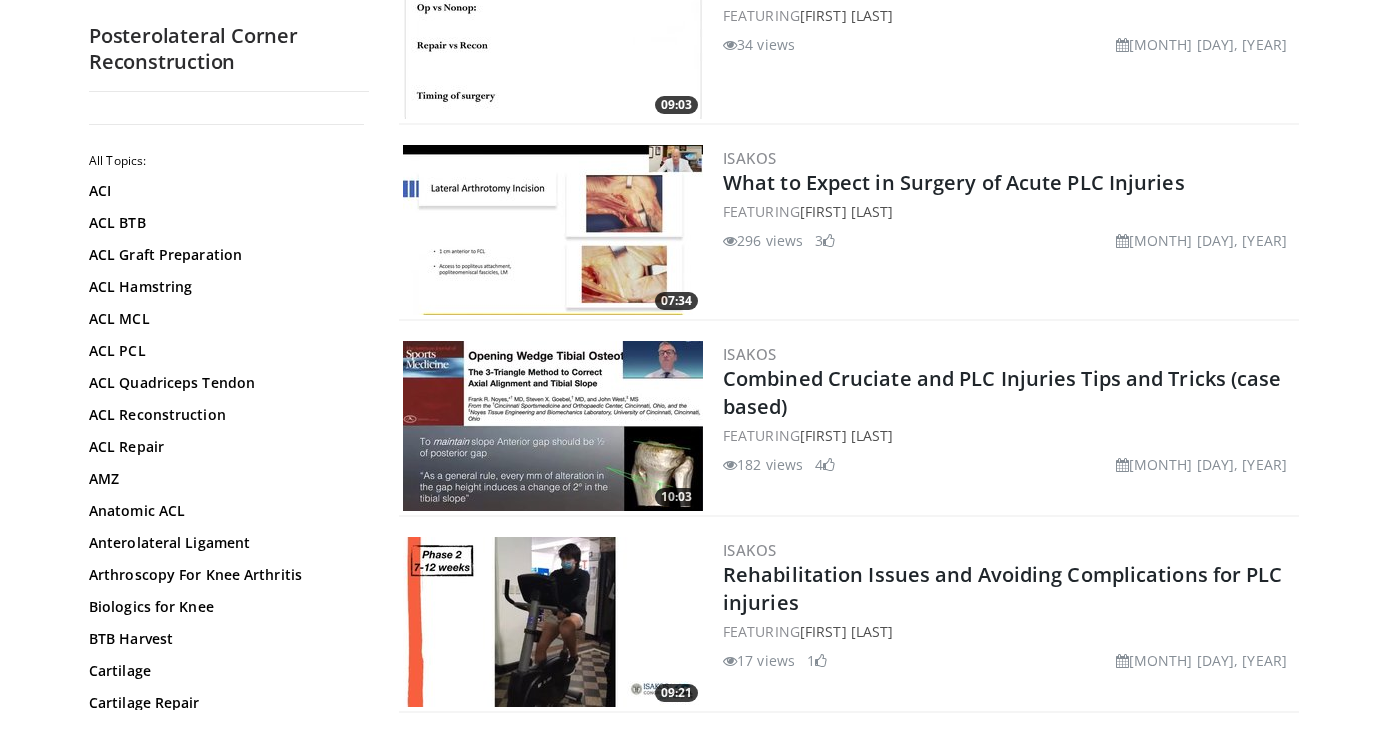 scroll, scrollTop: 1396, scrollLeft: 0, axis: vertical 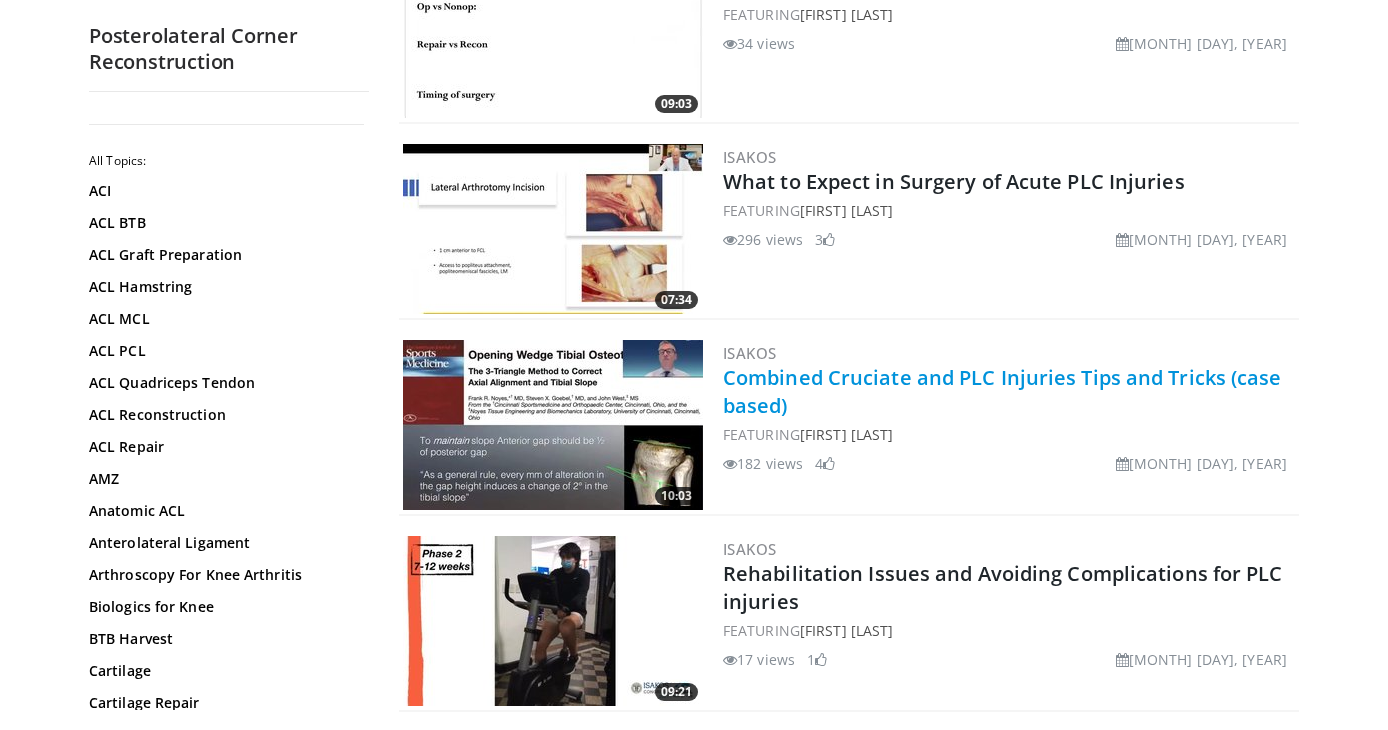 click on "Combined Cruciate and PLC Injuries Tips and Tricks (case based)" at bounding box center [1002, 391] 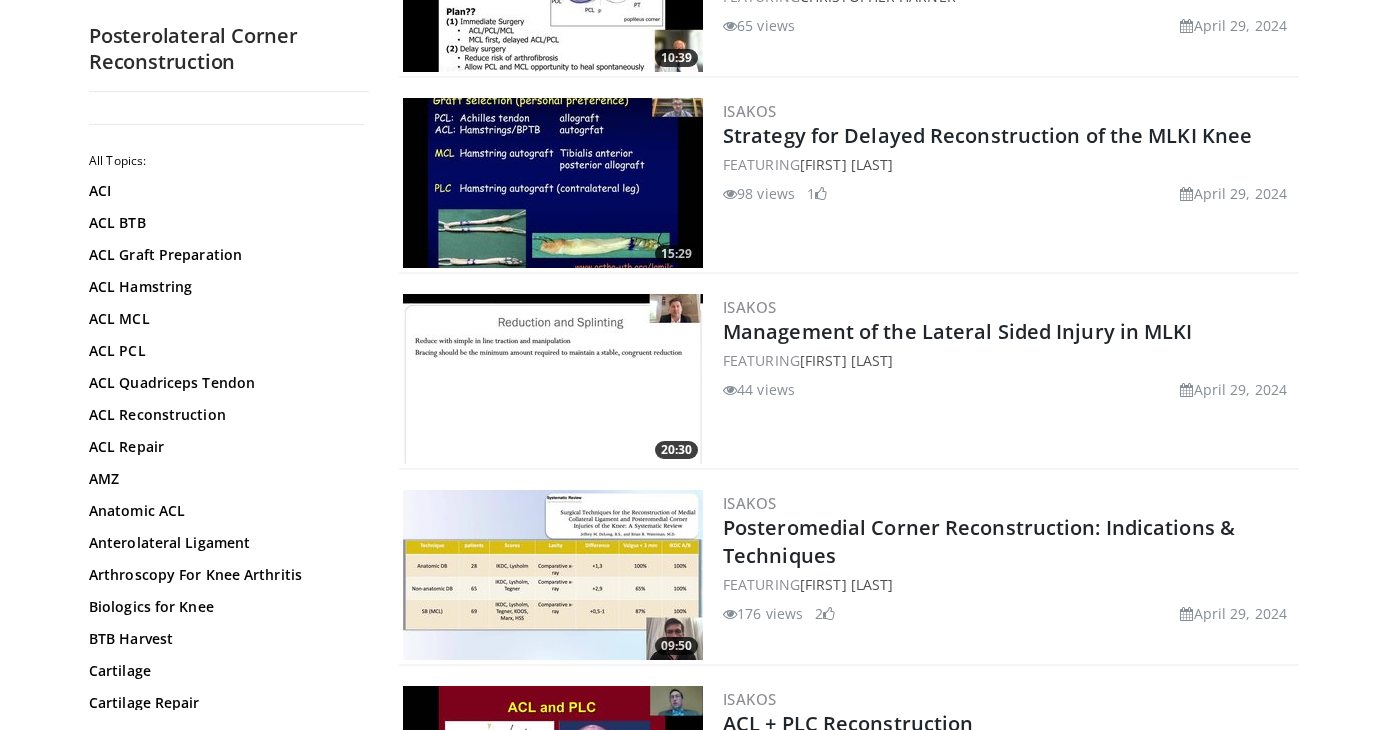 scroll, scrollTop: 3594, scrollLeft: 0, axis: vertical 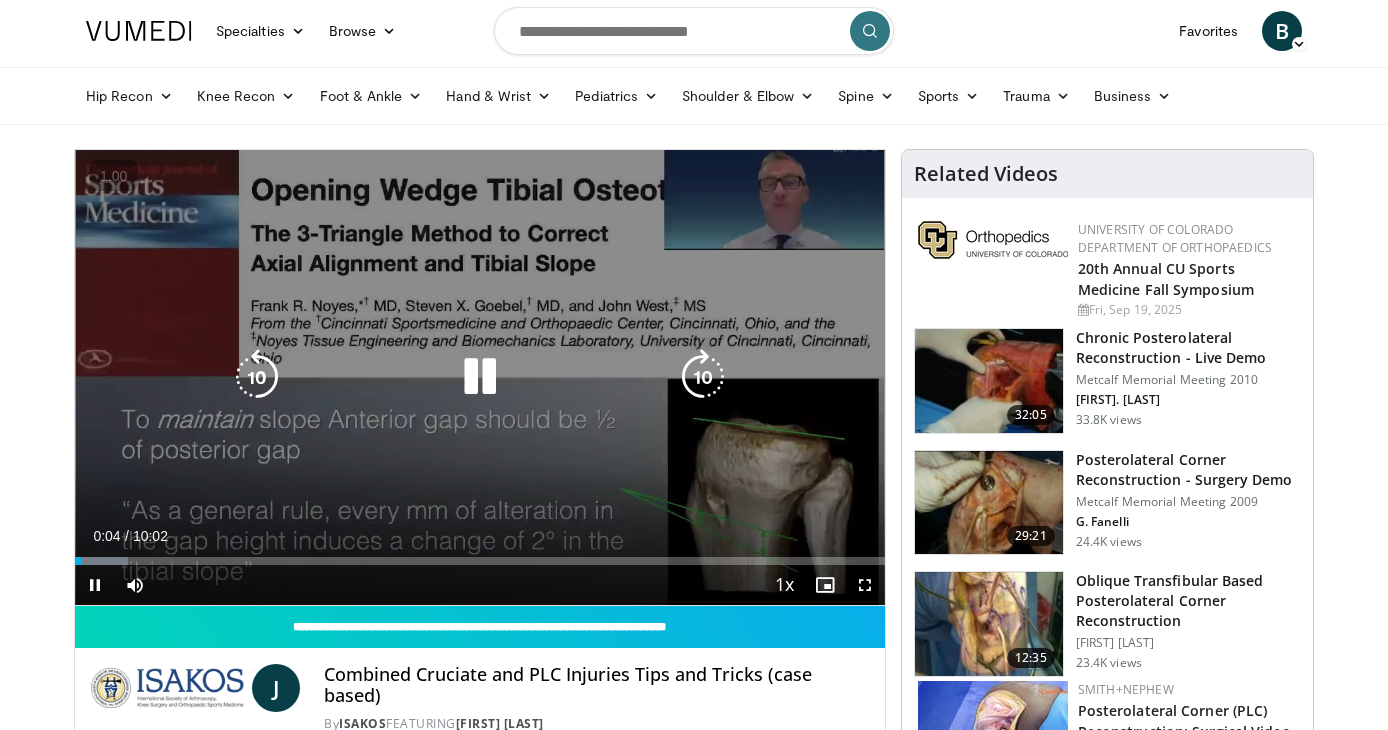 click on "10 seconds
Tap to unmute" at bounding box center (480, 377) 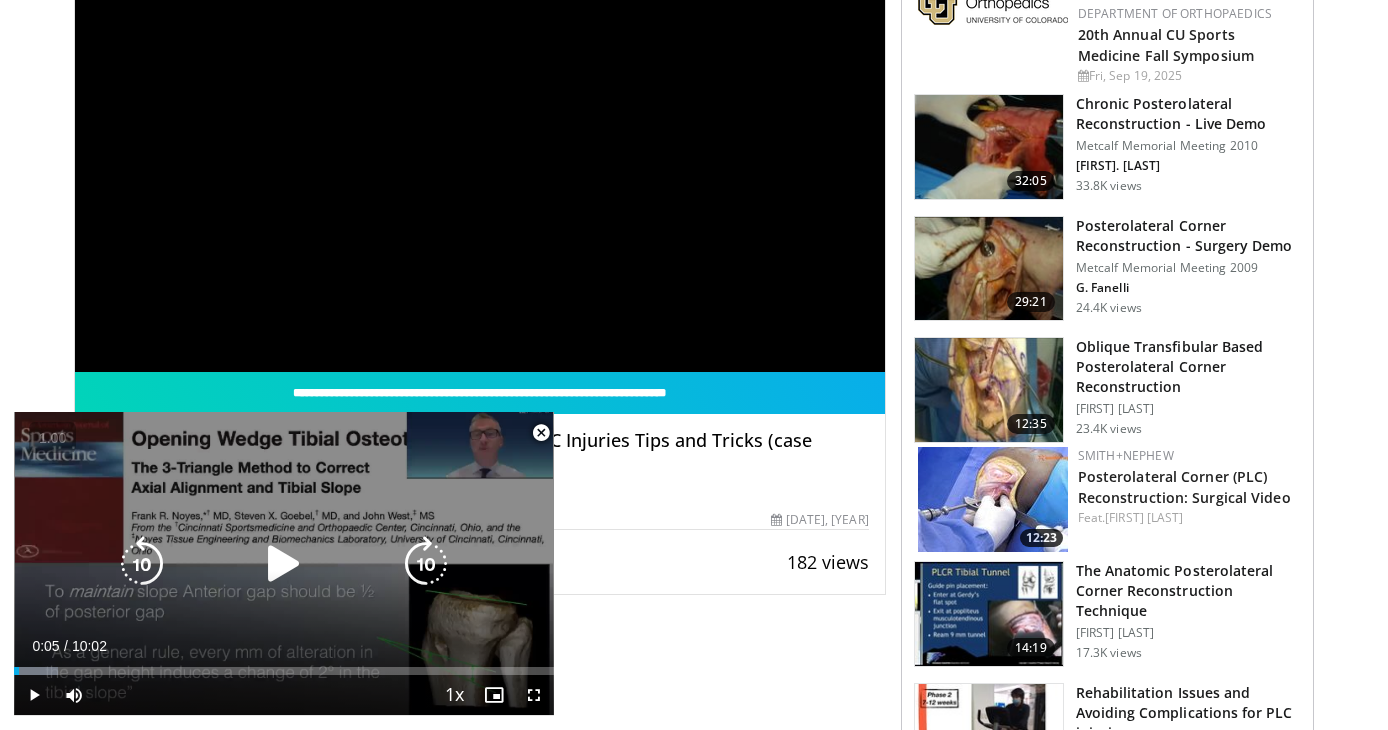 scroll, scrollTop: 271, scrollLeft: 0, axis: vertical 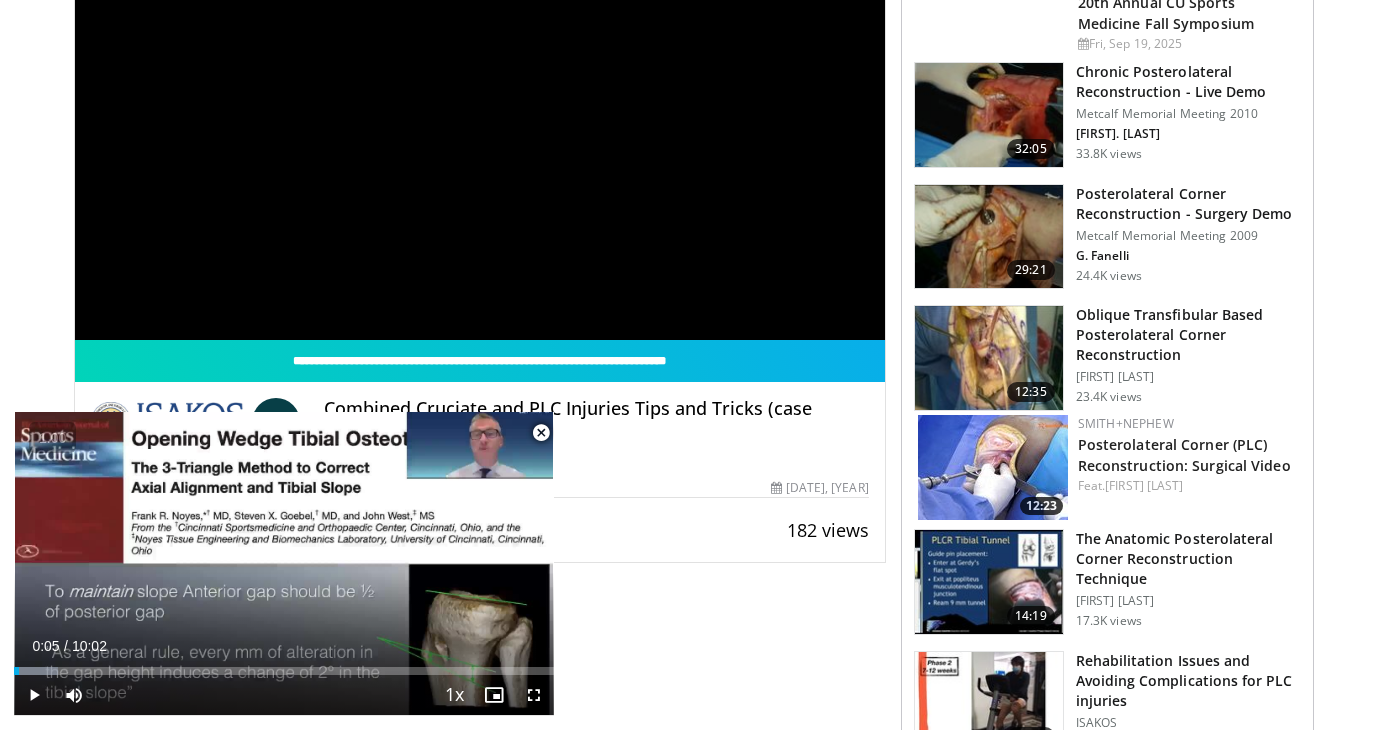 click at bounding box center (541, 433) 